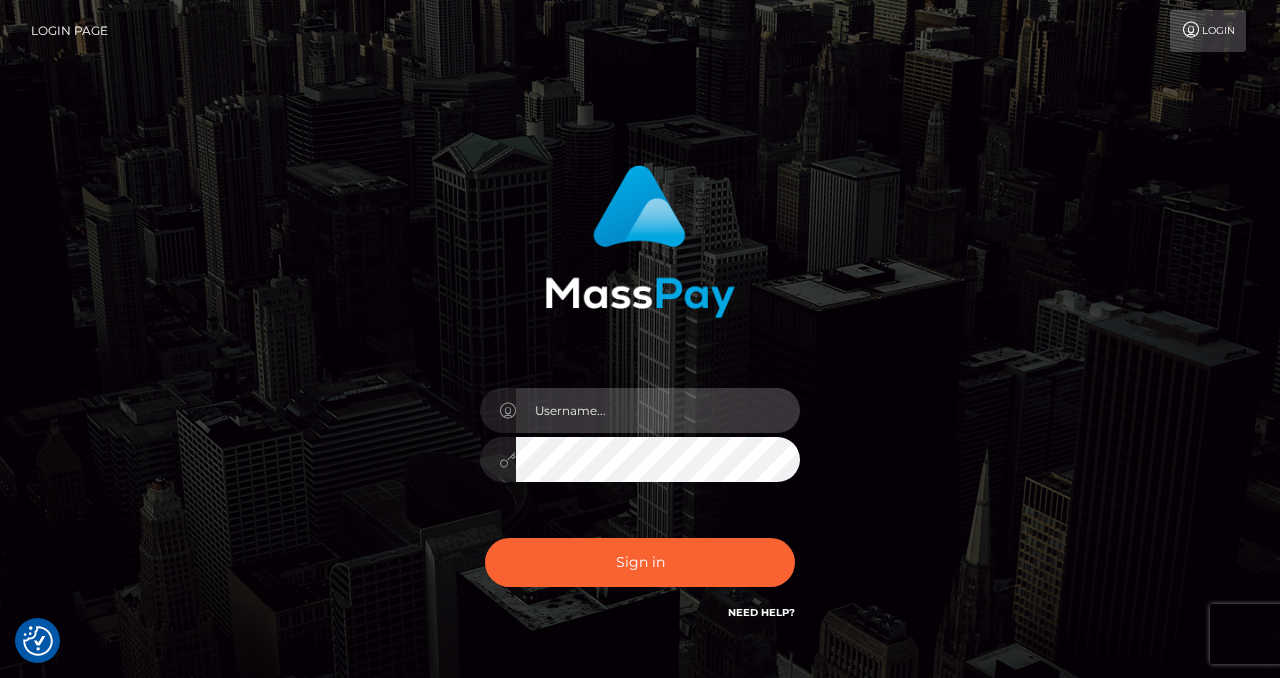 click at bounding box center (658, 410) 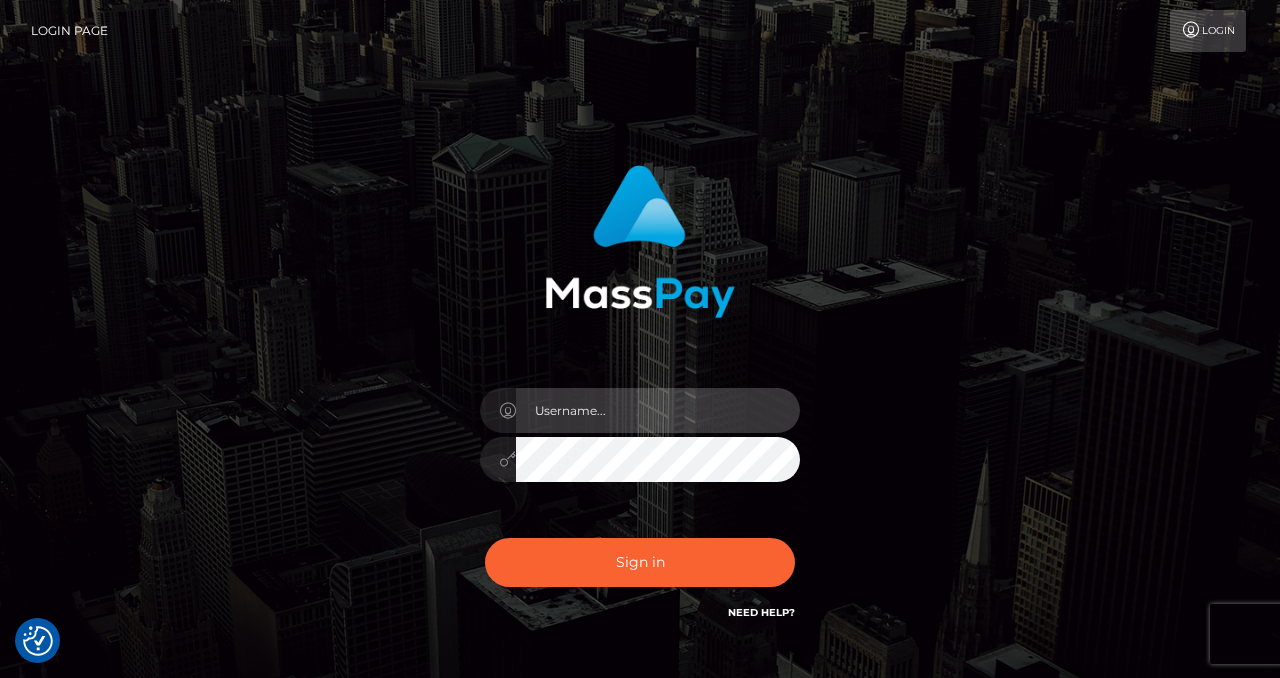scroll, scrollTop: 0, scrollLeft: 0, axis: both 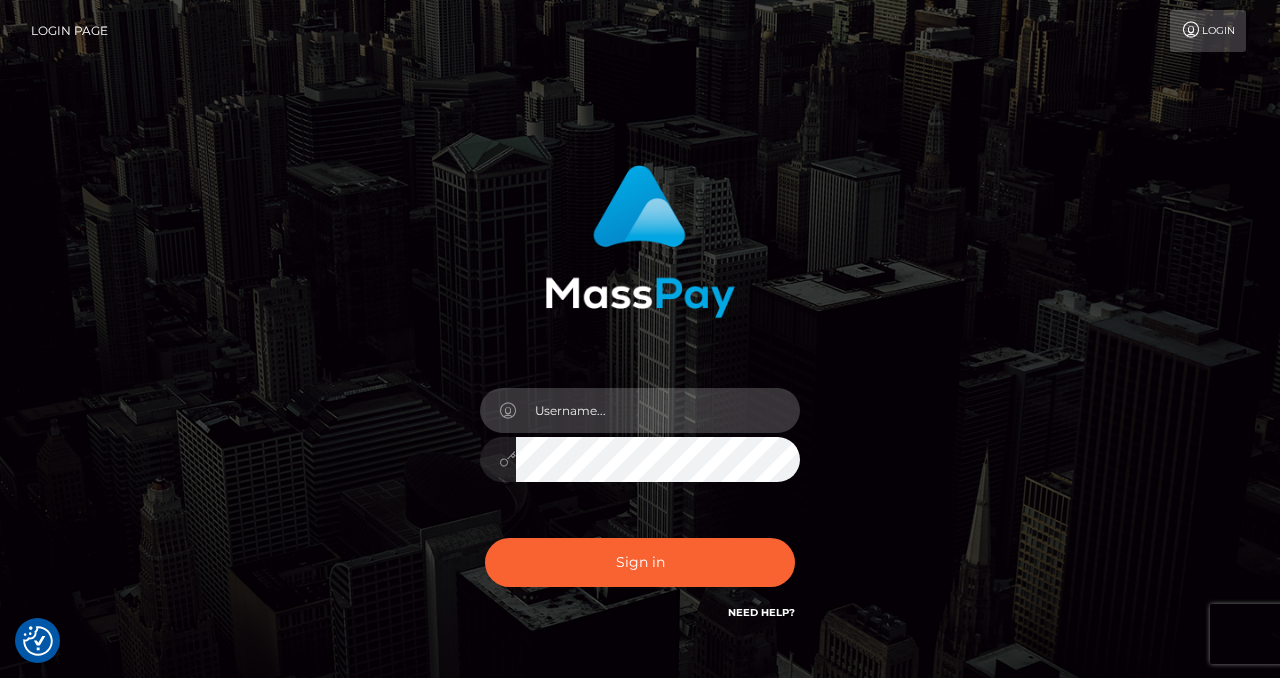 click at bounding box center [658, 410] 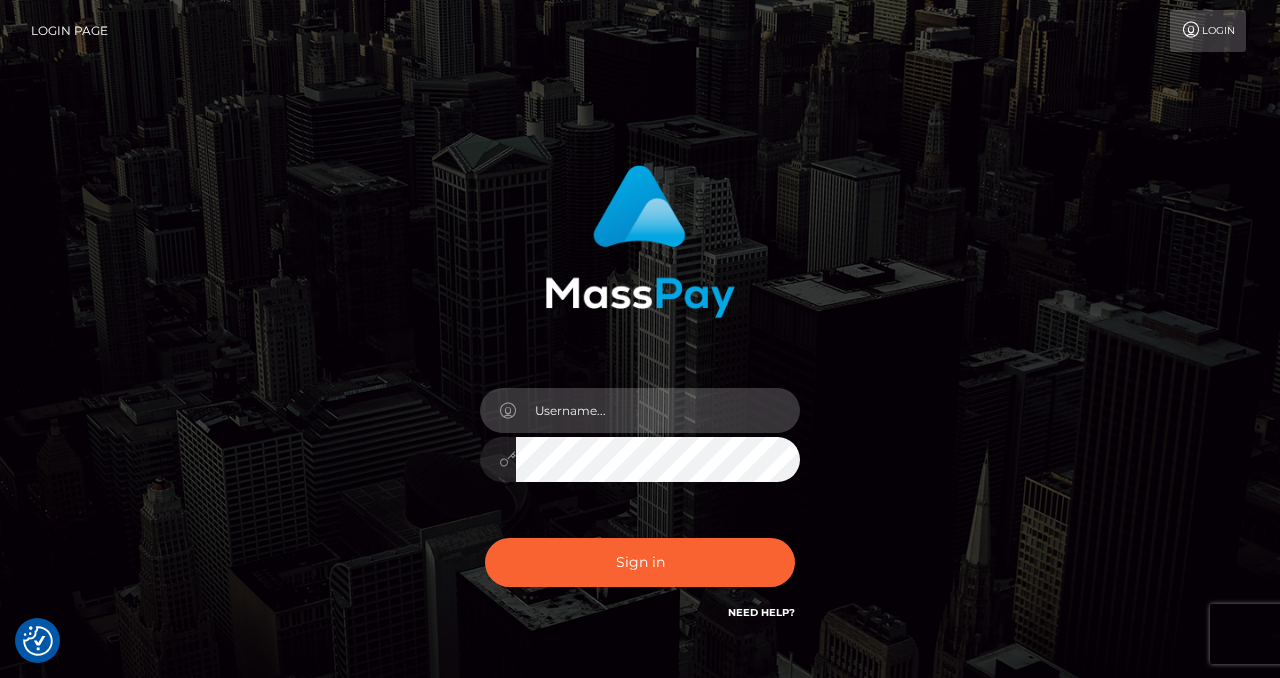 click at bounding box center [658, 410] 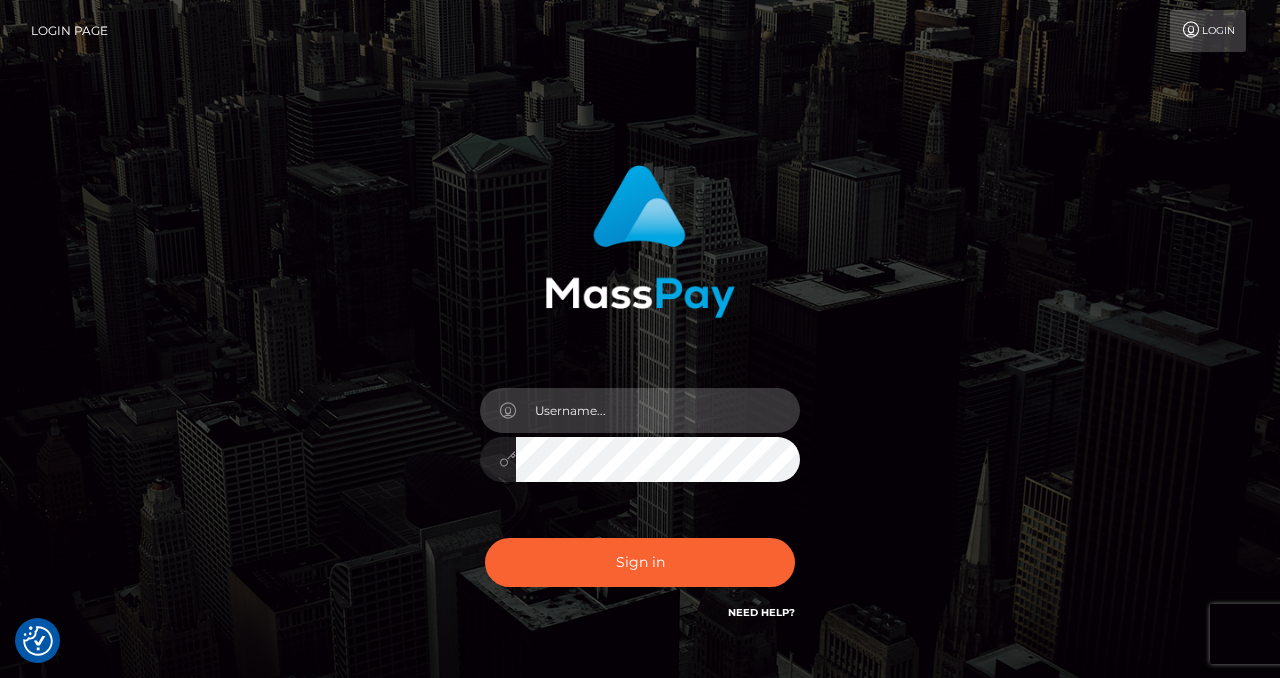 click at bounding box center (658, 410) 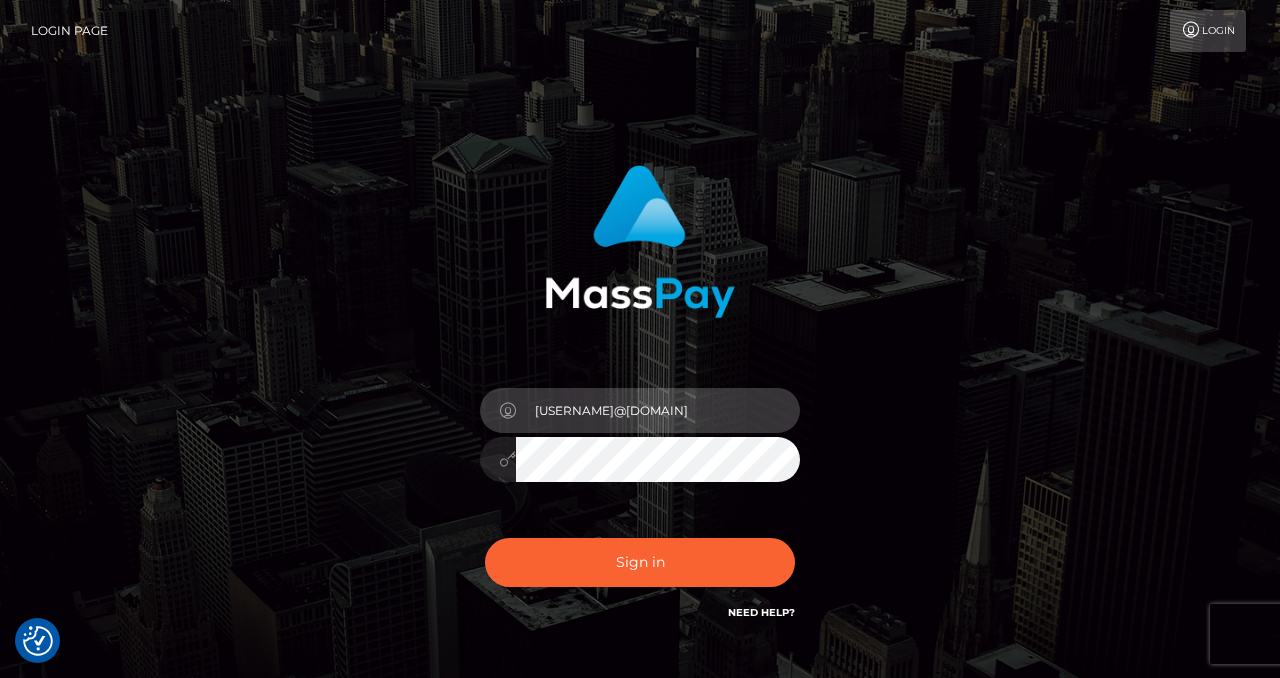 type on "izabela.throne" 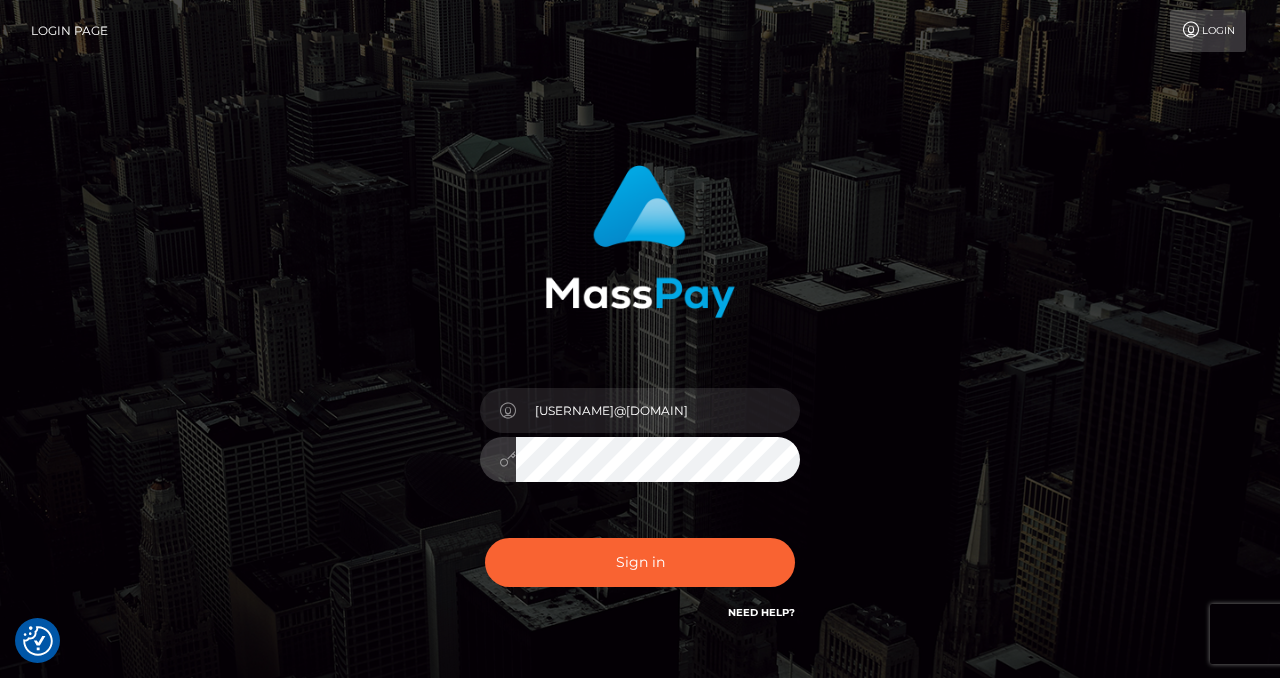 click on "Sign in" at bounding box center (640, 562) 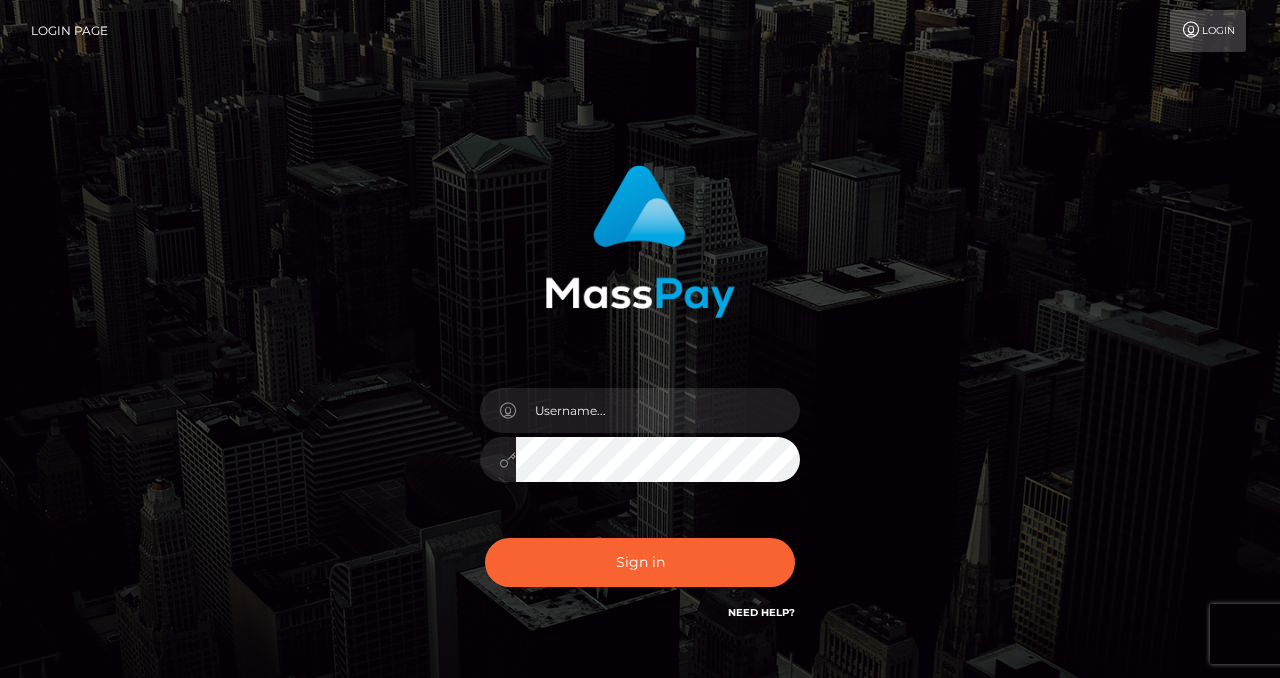 scroll, scrollTop: 0, scrollLeft: 0, axis: both 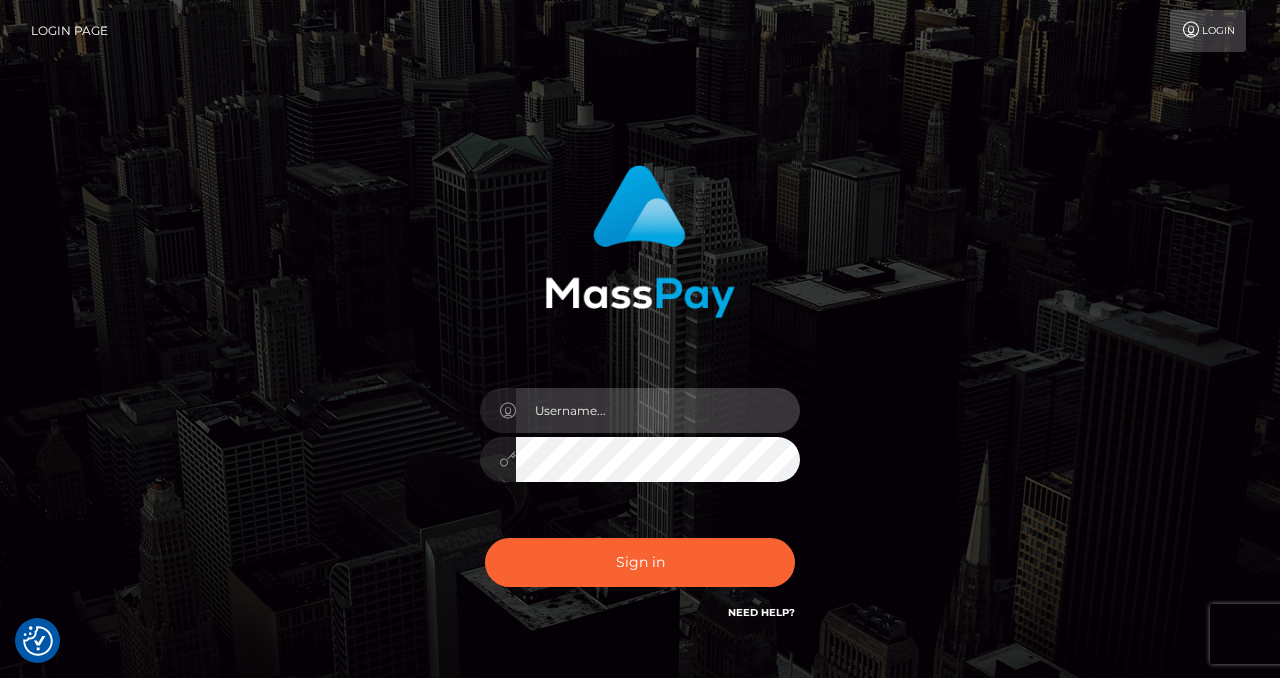 click at bounding box center [658, 410] 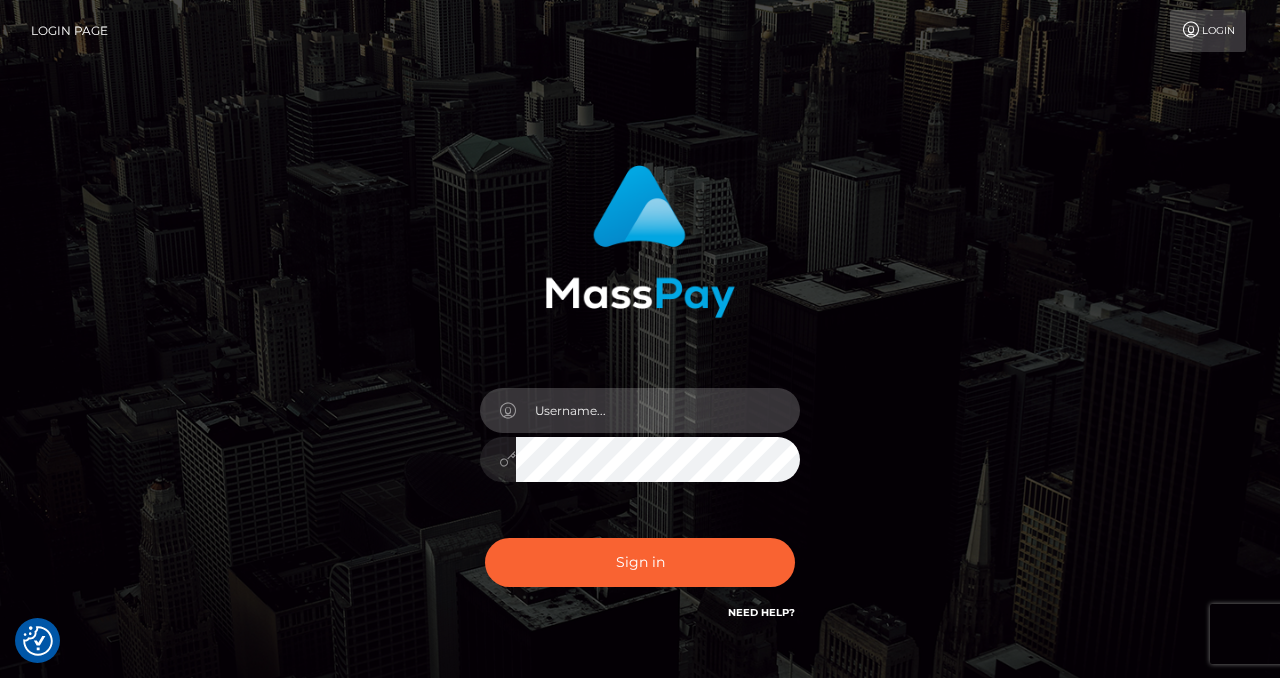 click at bounding box center (658, 410) 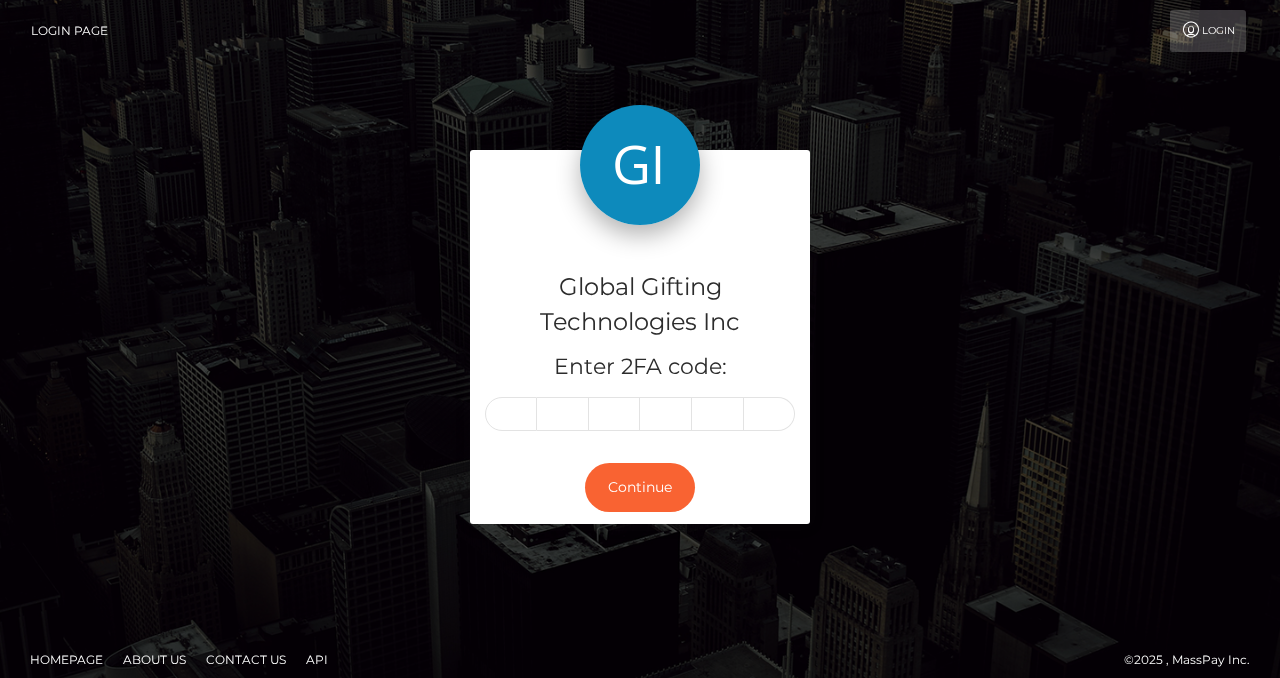 scroll, scrollTop: 0, scrollLeft: 0, axis: both 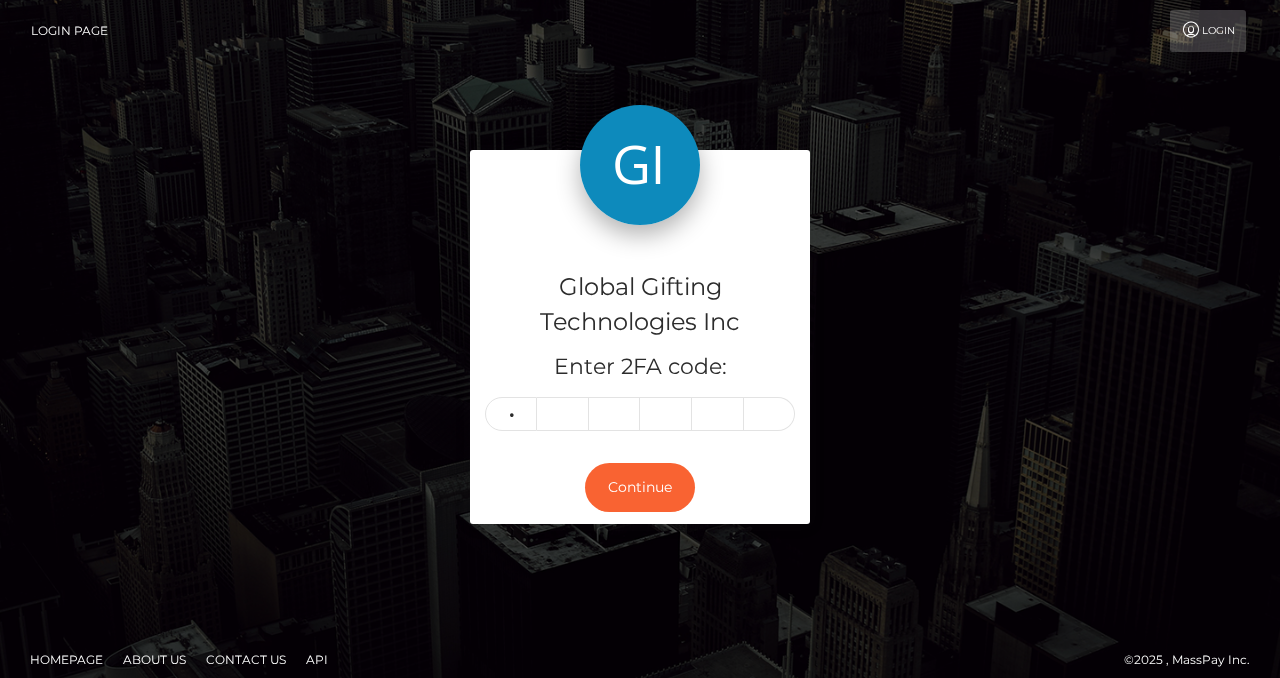 type on "0" 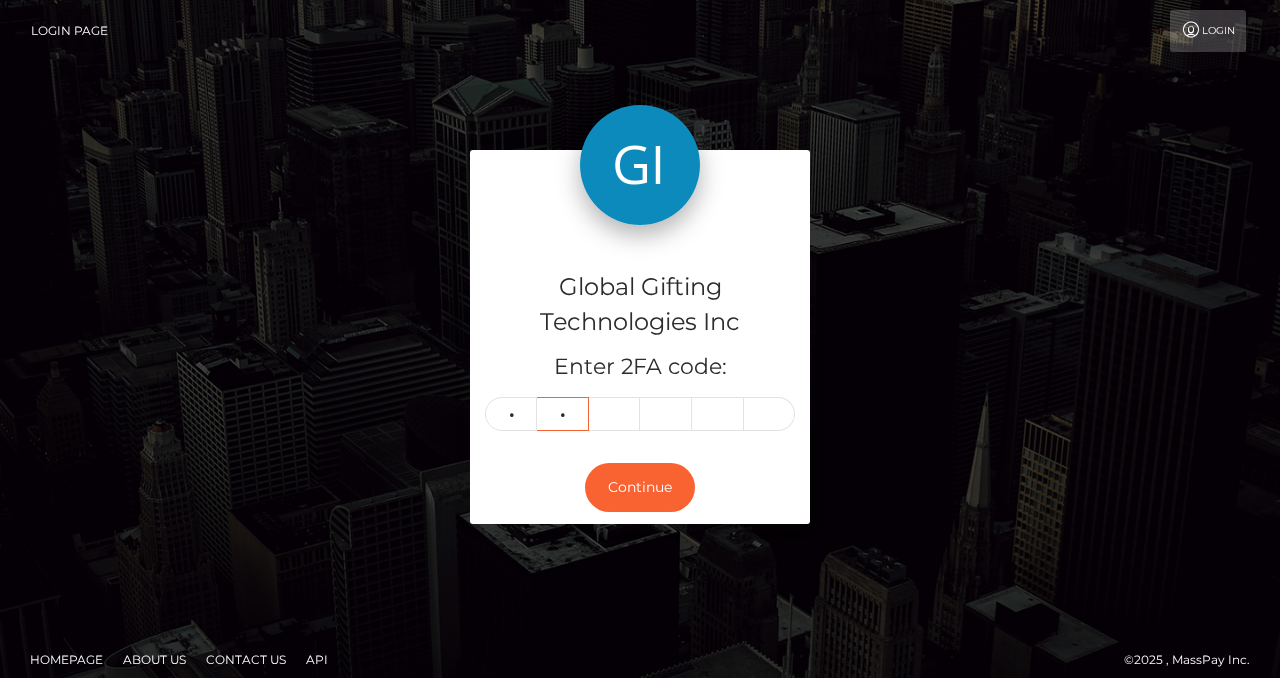 type on "6" 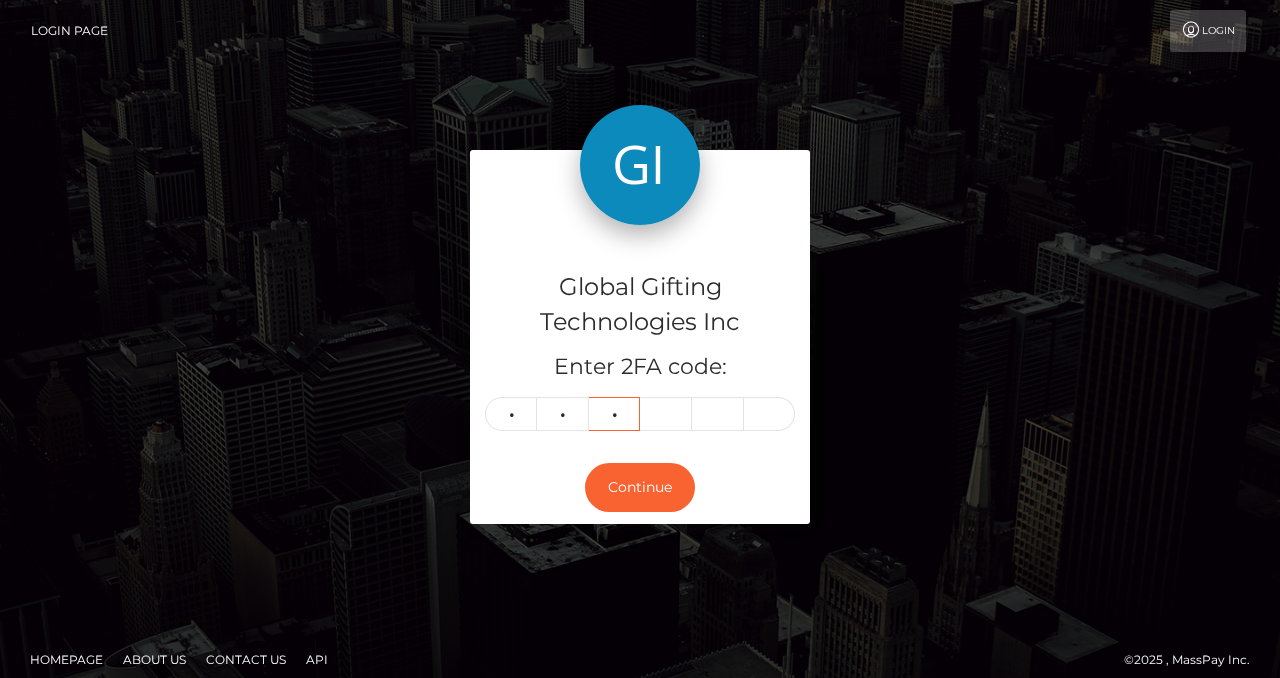 type on "6" 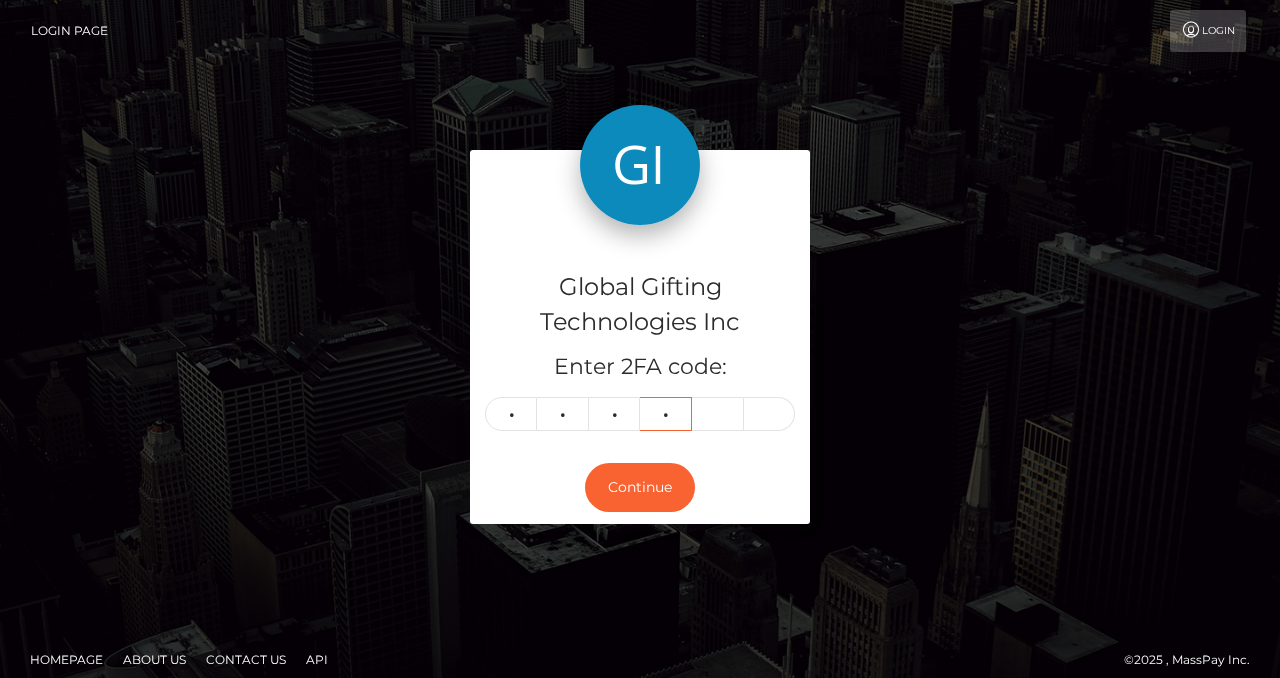 type on "5" 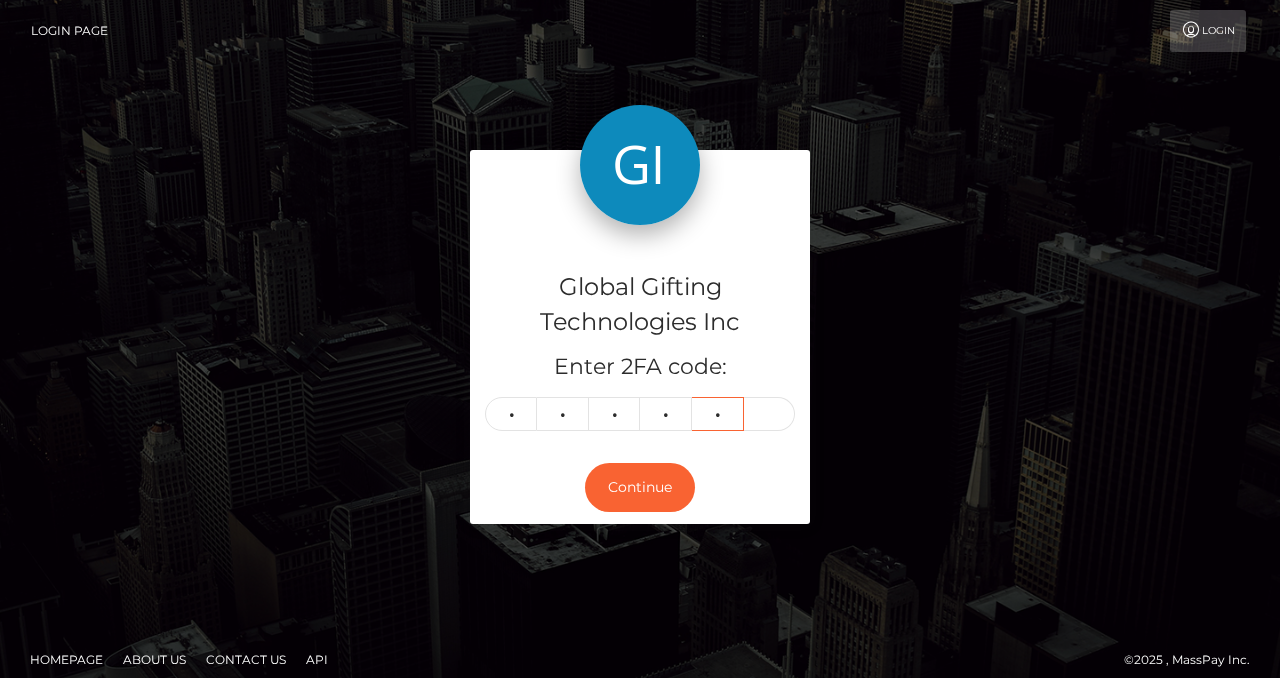 type on "5" 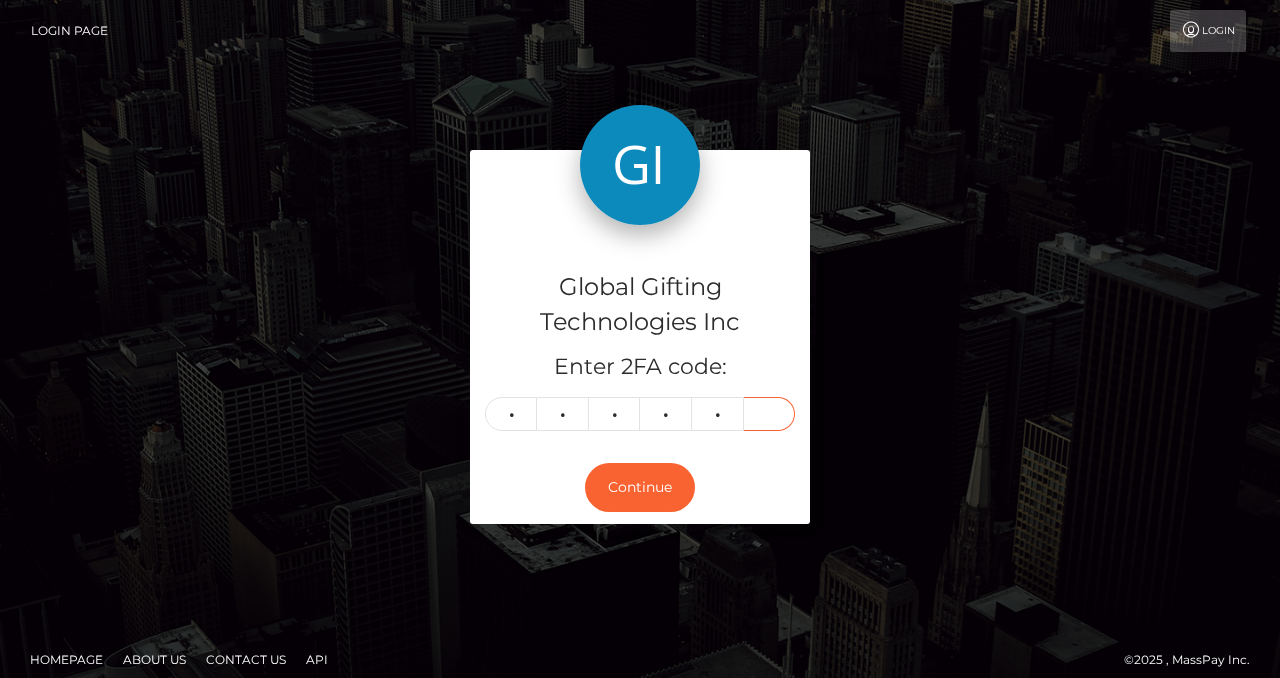 type on "1" 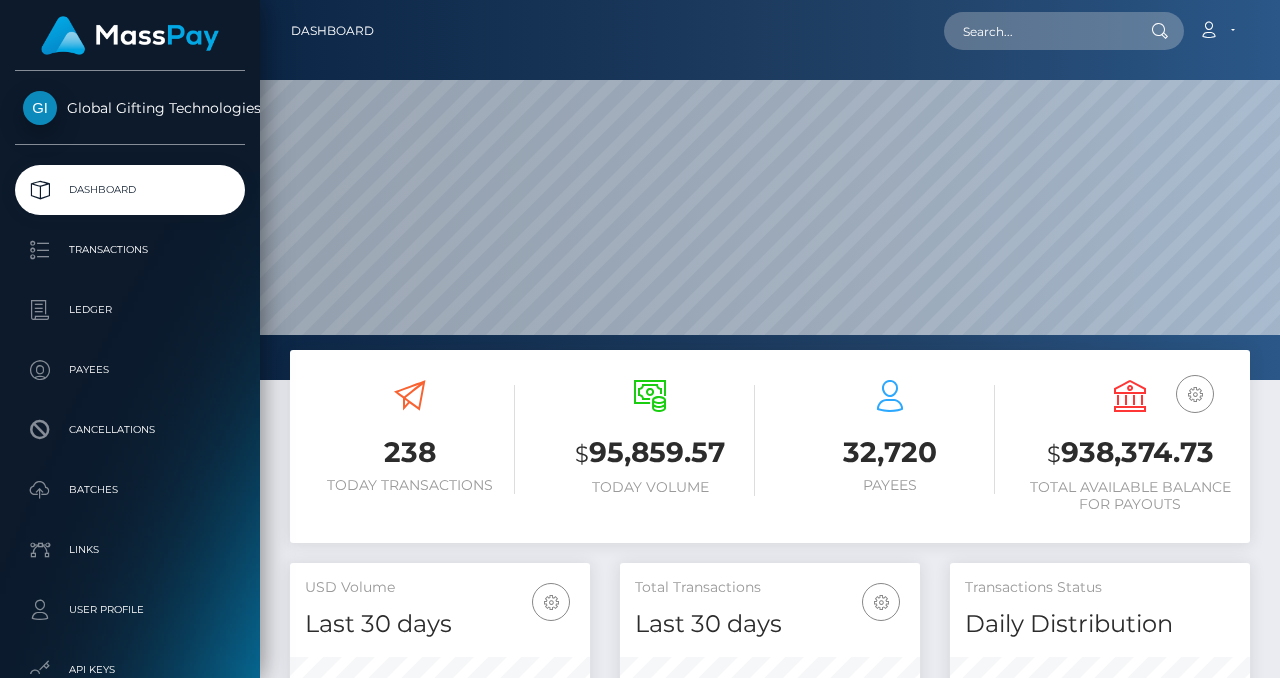 scroll, scrollTop: 665, scrollLeft: 0, axis: vertical 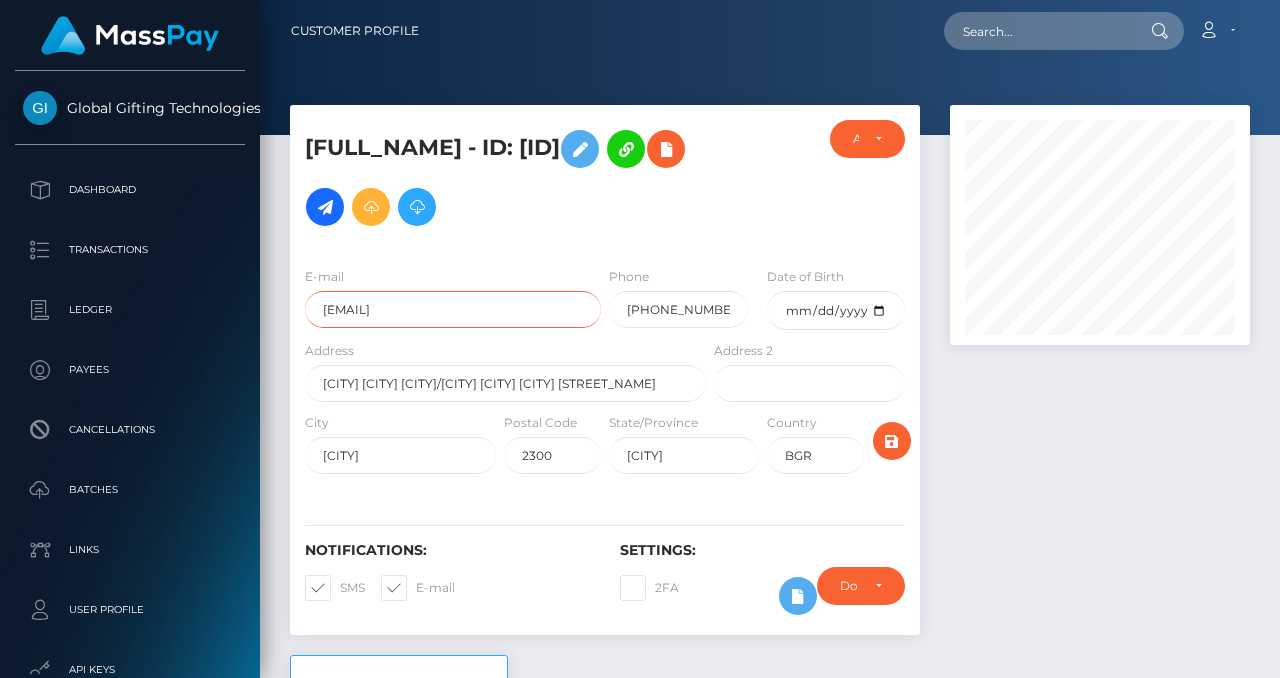 click on "lolchezy@gmail.com" at bounding box center [453, 309] 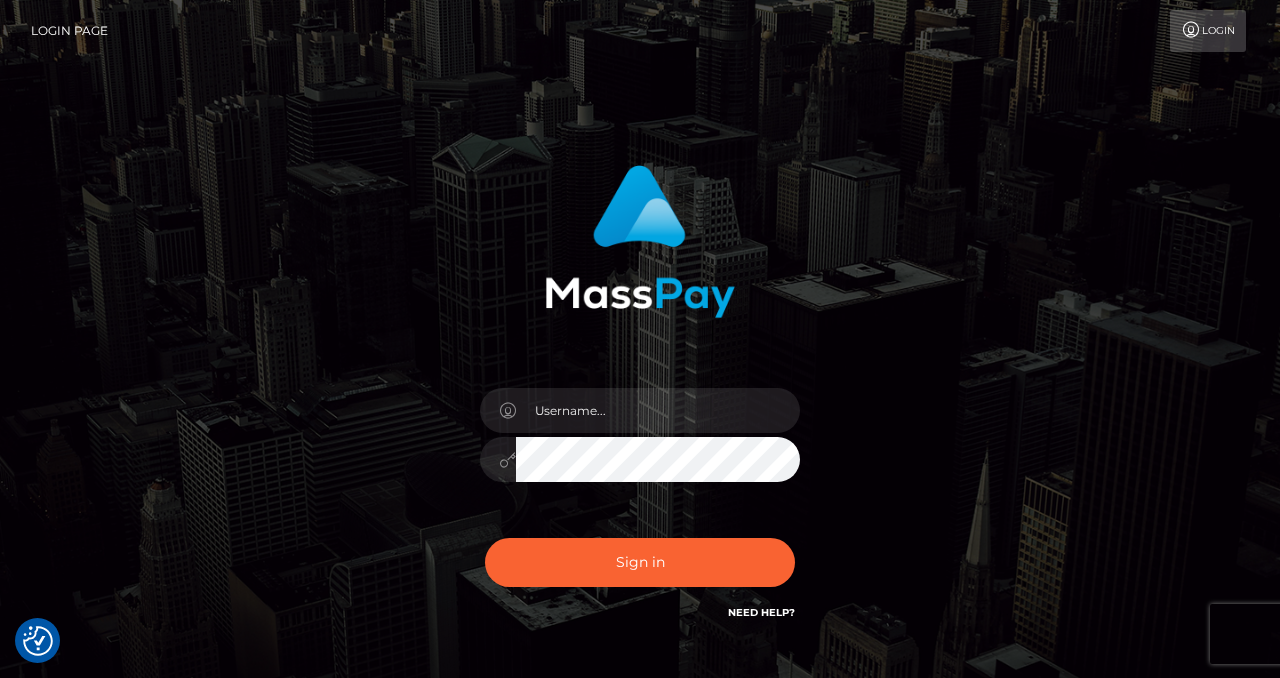 checkbox on "true" 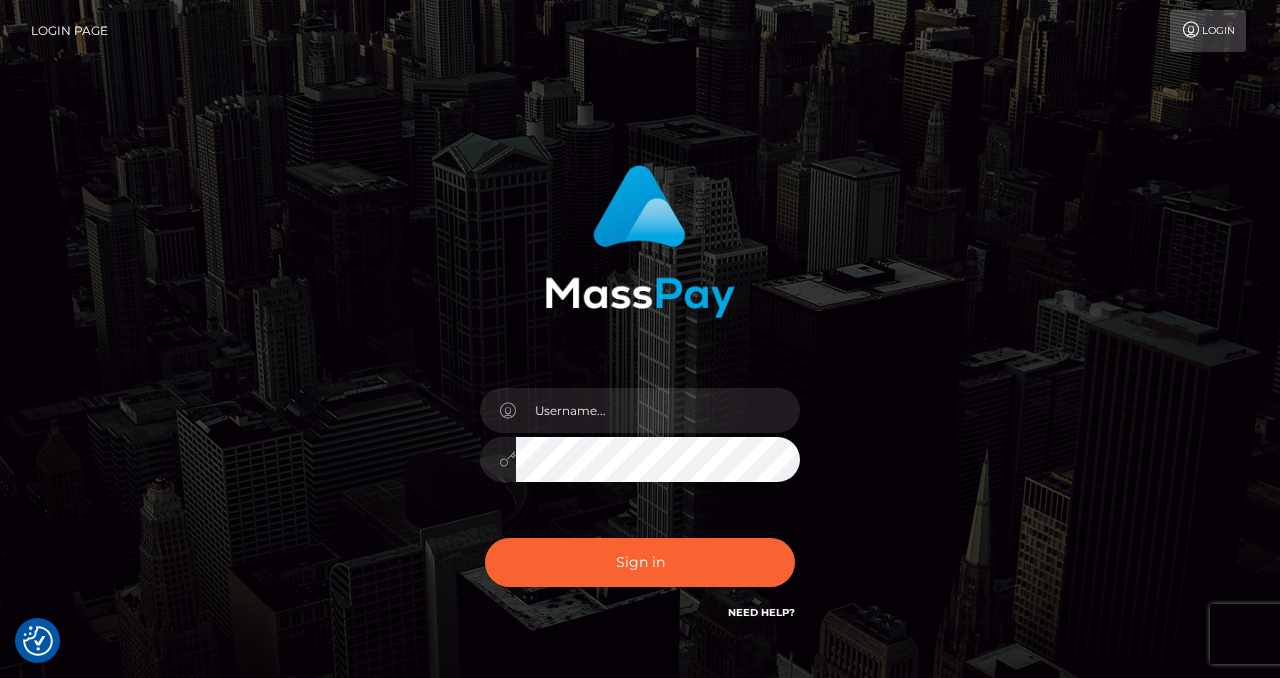 scroll, scrollTop: 0, scrollLeft: 0, axis: both 